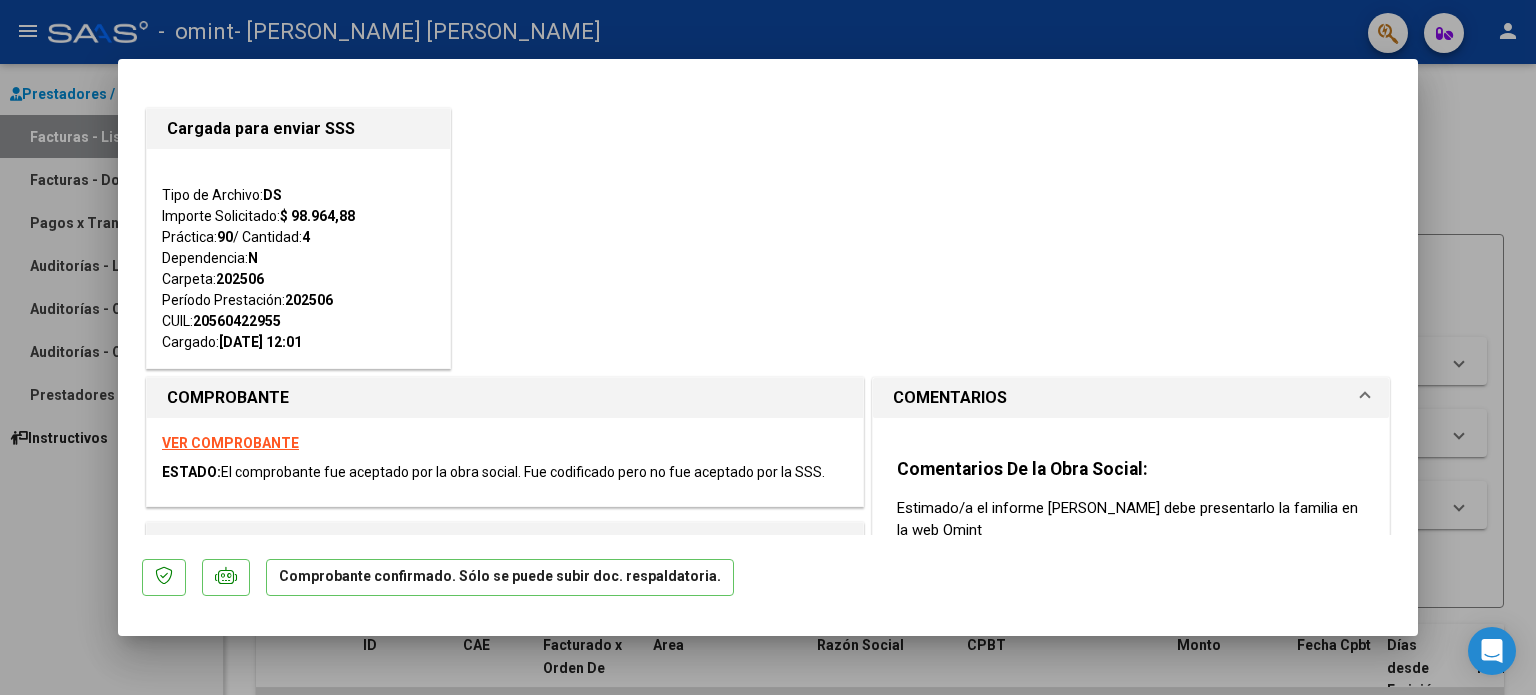 scroll, scrollTop: 0, scrollLeft: 0, axis: both 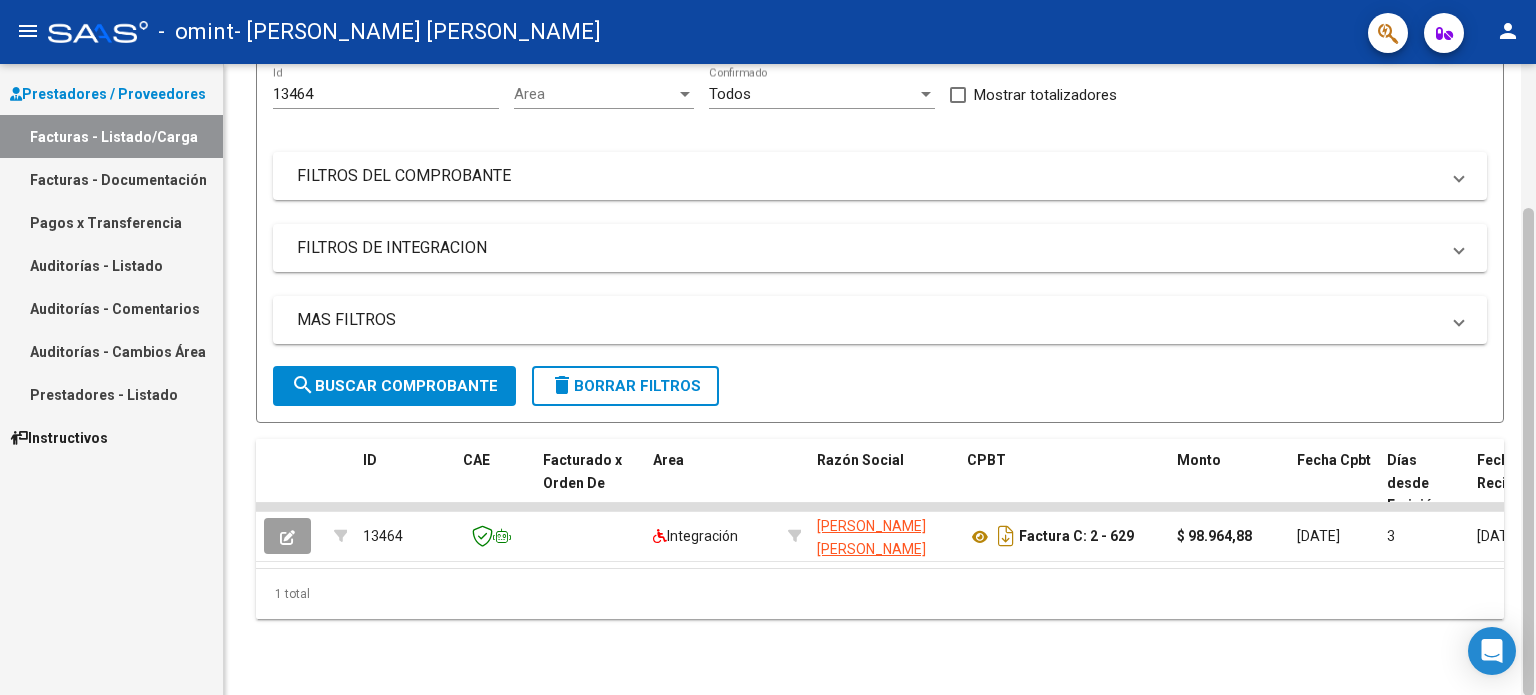 drag, startPoint x: 1529, startPoint y: 305, endPoint x: 1535, endPoint y: 475, distance: 170.10585 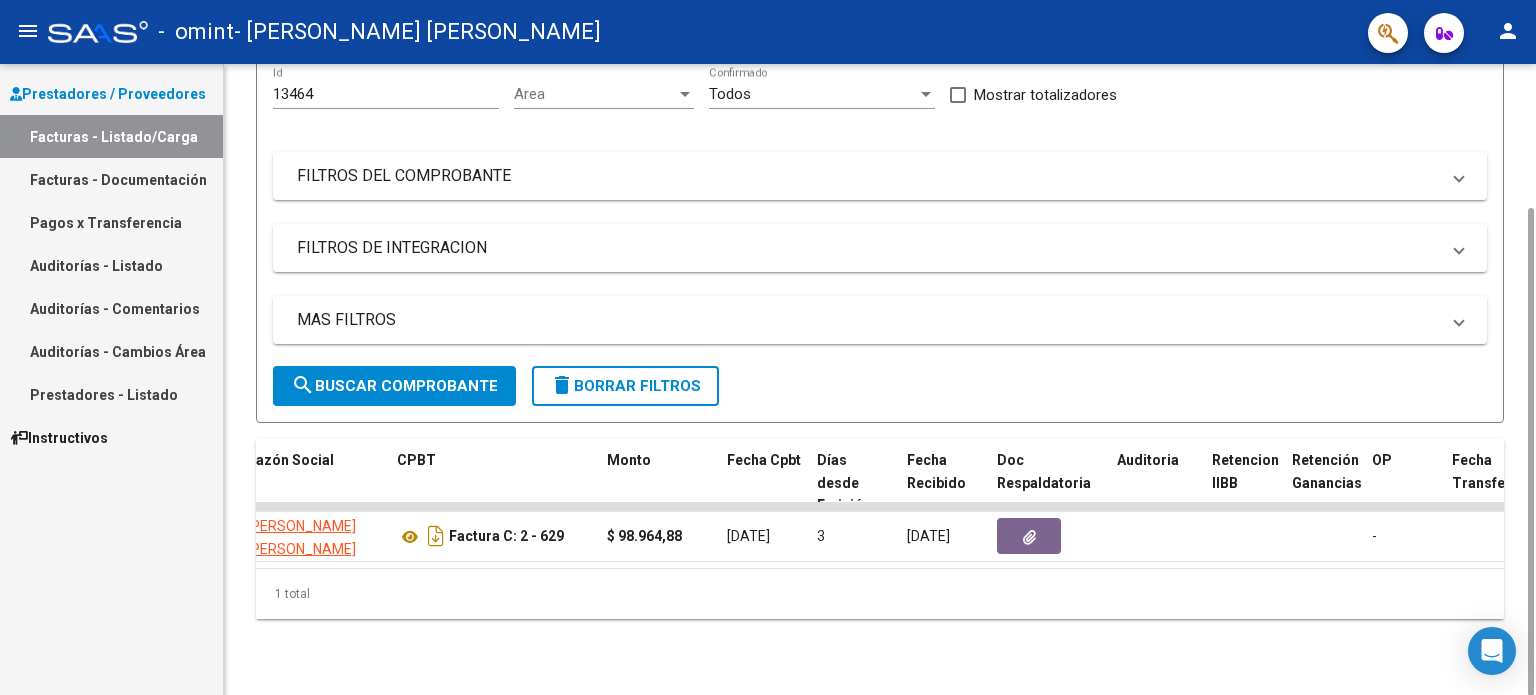 scroll, scrollTop: 0, scrollLeft: 573, axis: horizontal 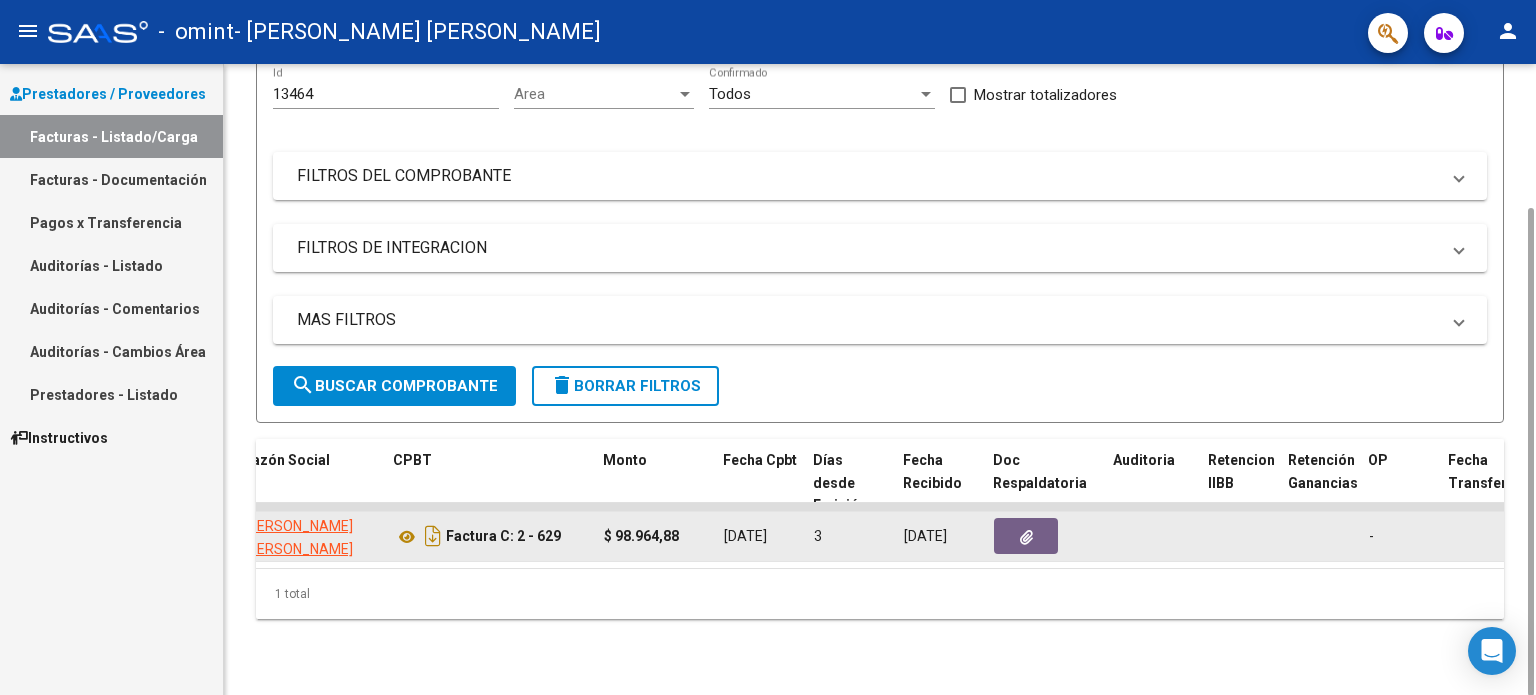 click 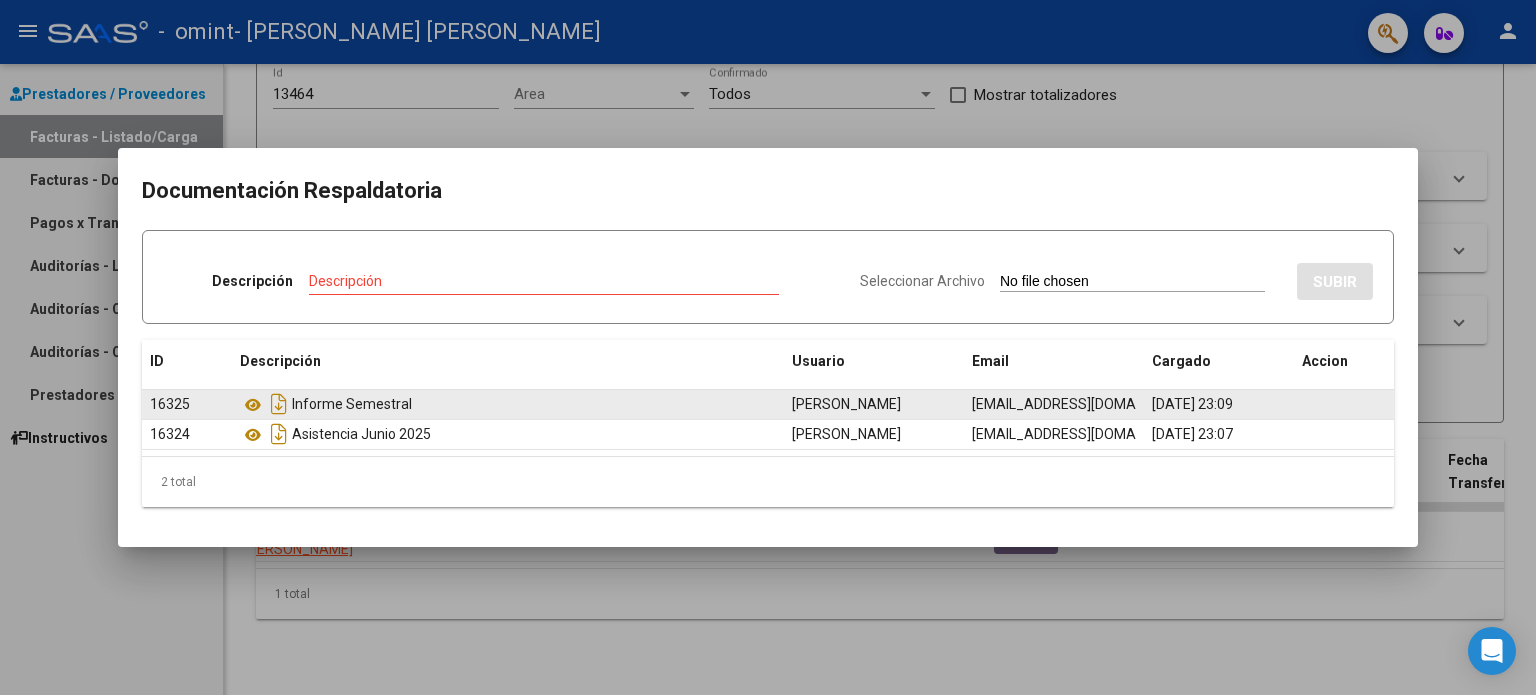 click 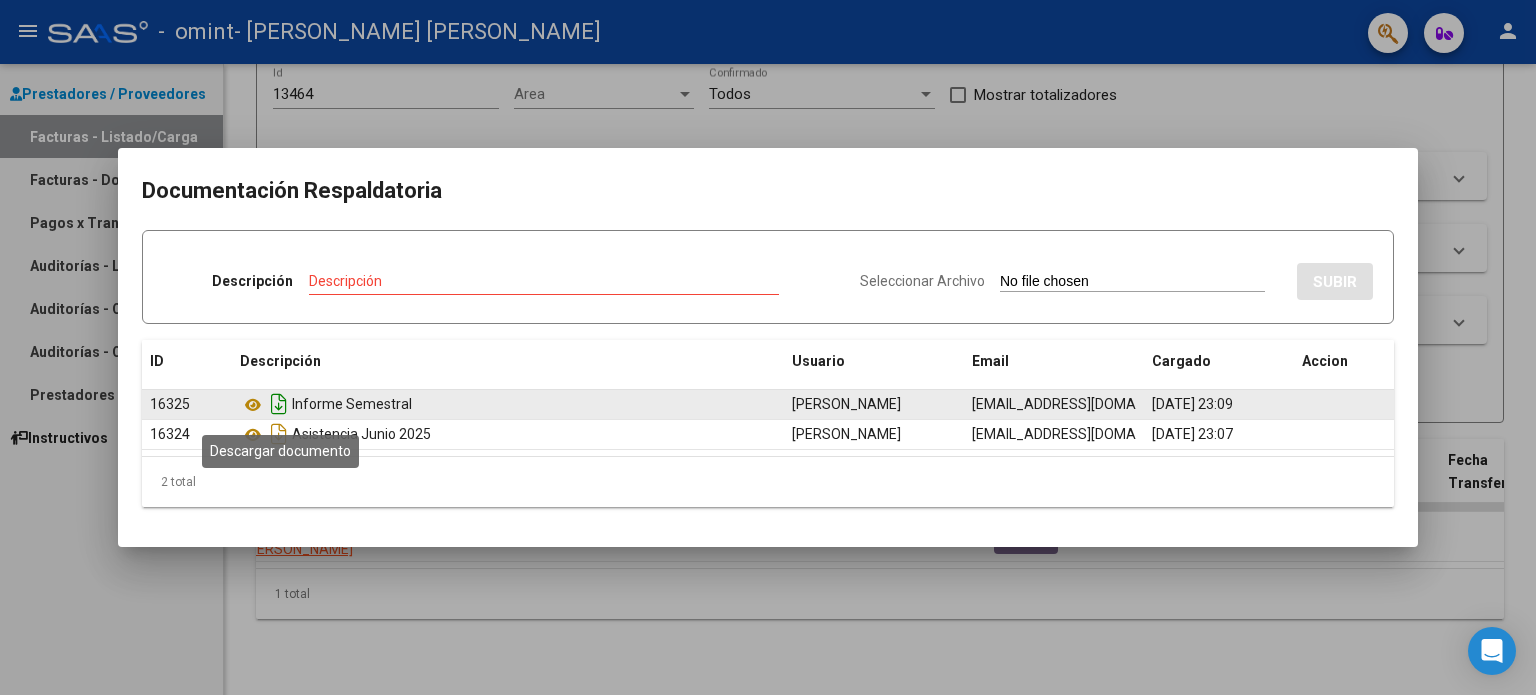 click 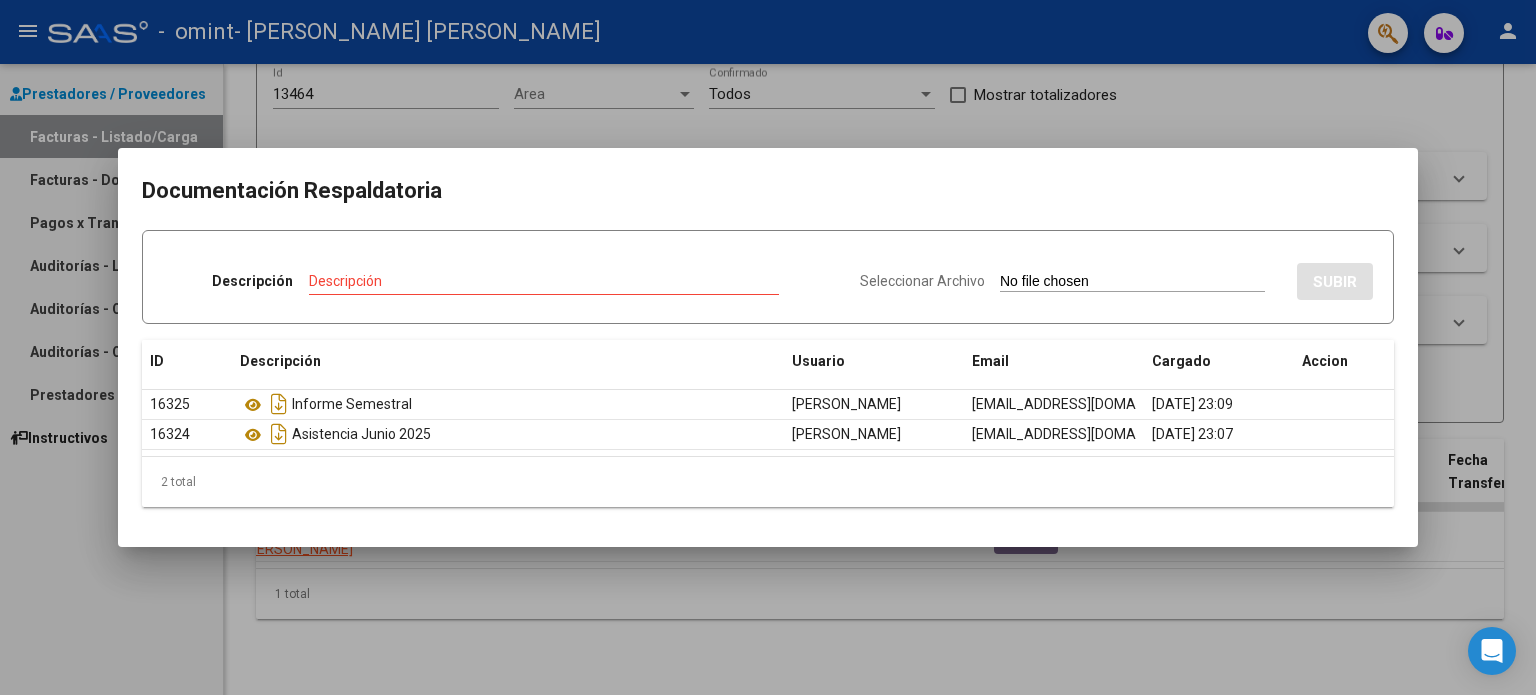 click at bounding box center [768, 347] 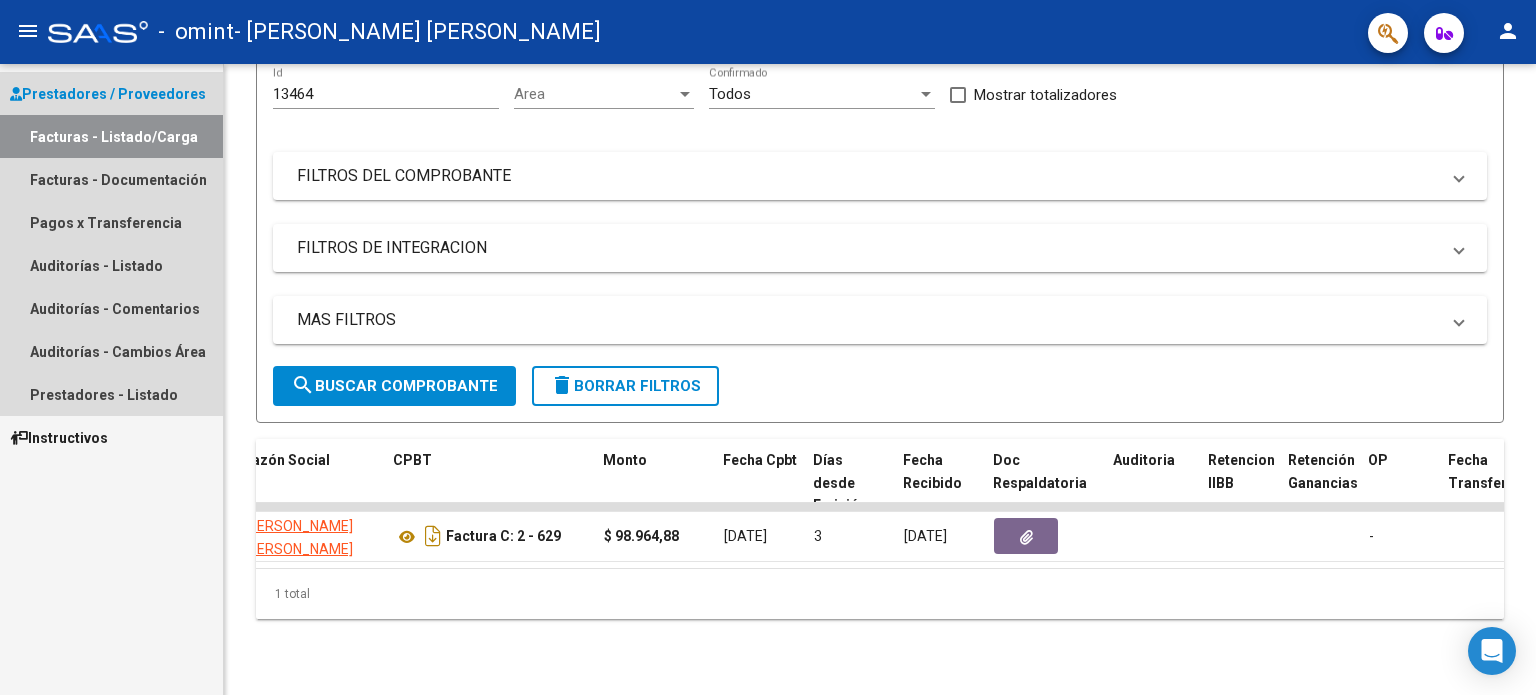 click on "Facturas - Listado/Carga" at bounding box center [111, 136] 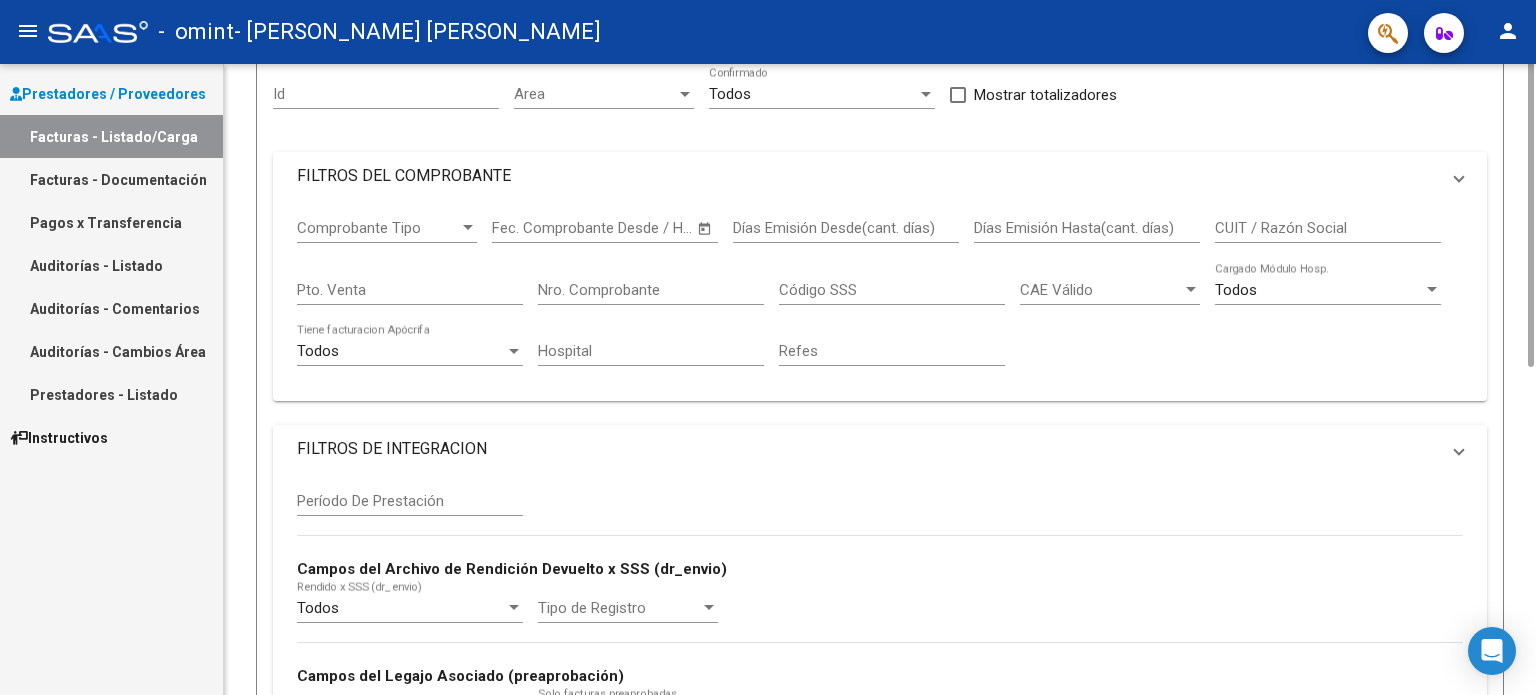 scroll, scrollTop: 0, scrollLeft: 0, axis: both 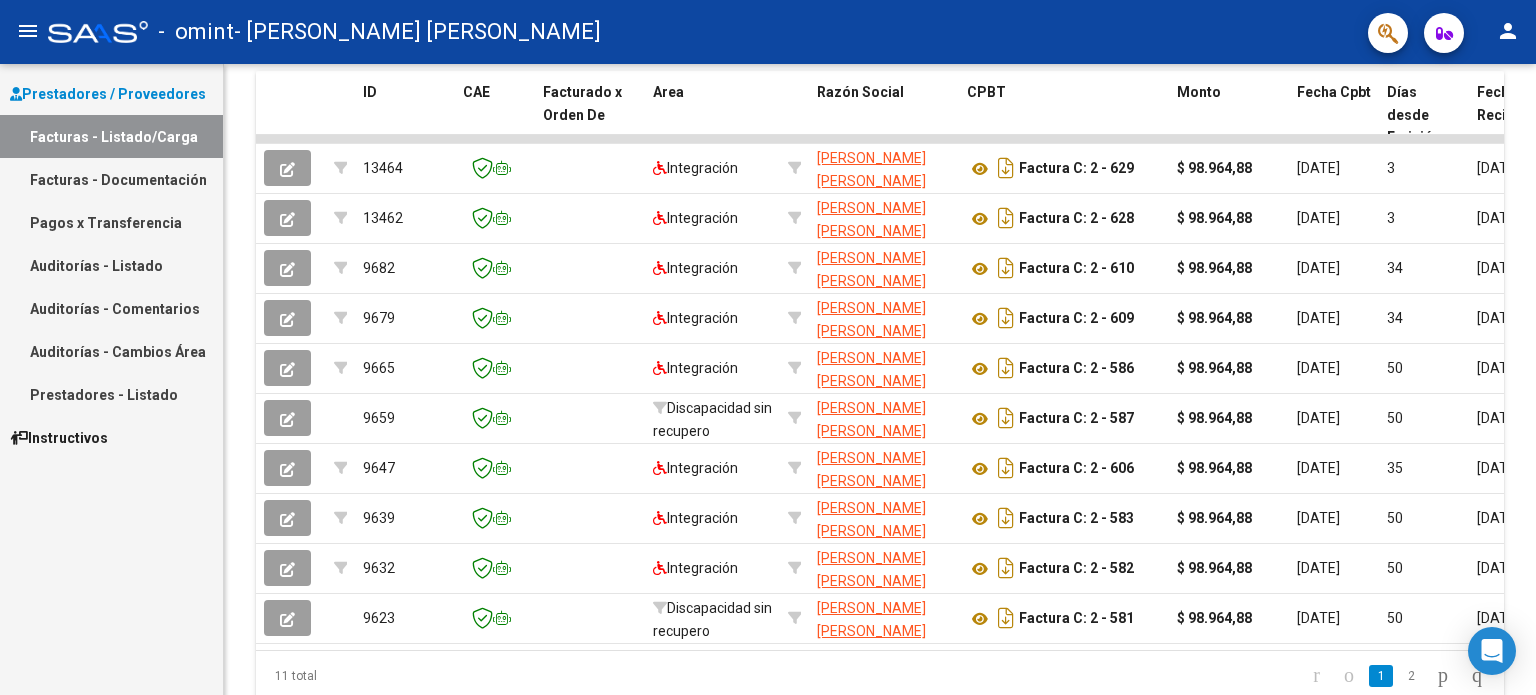 drag, startPoint x: 1526, startPoint y: 311, endPoint x: 1535, endPoint y: 742, distance: 431.09396 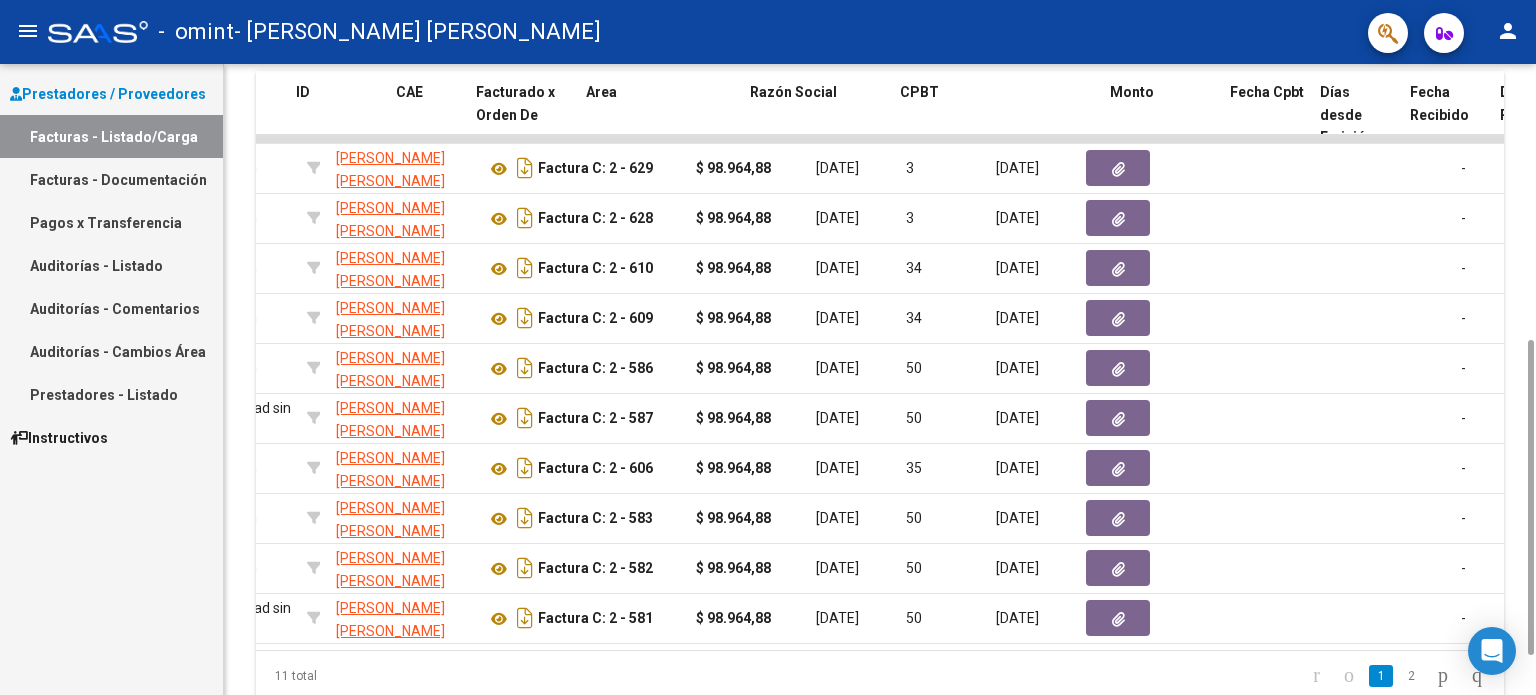 scroll, scrollTop: 0, scrollLeft: 0, axis: both 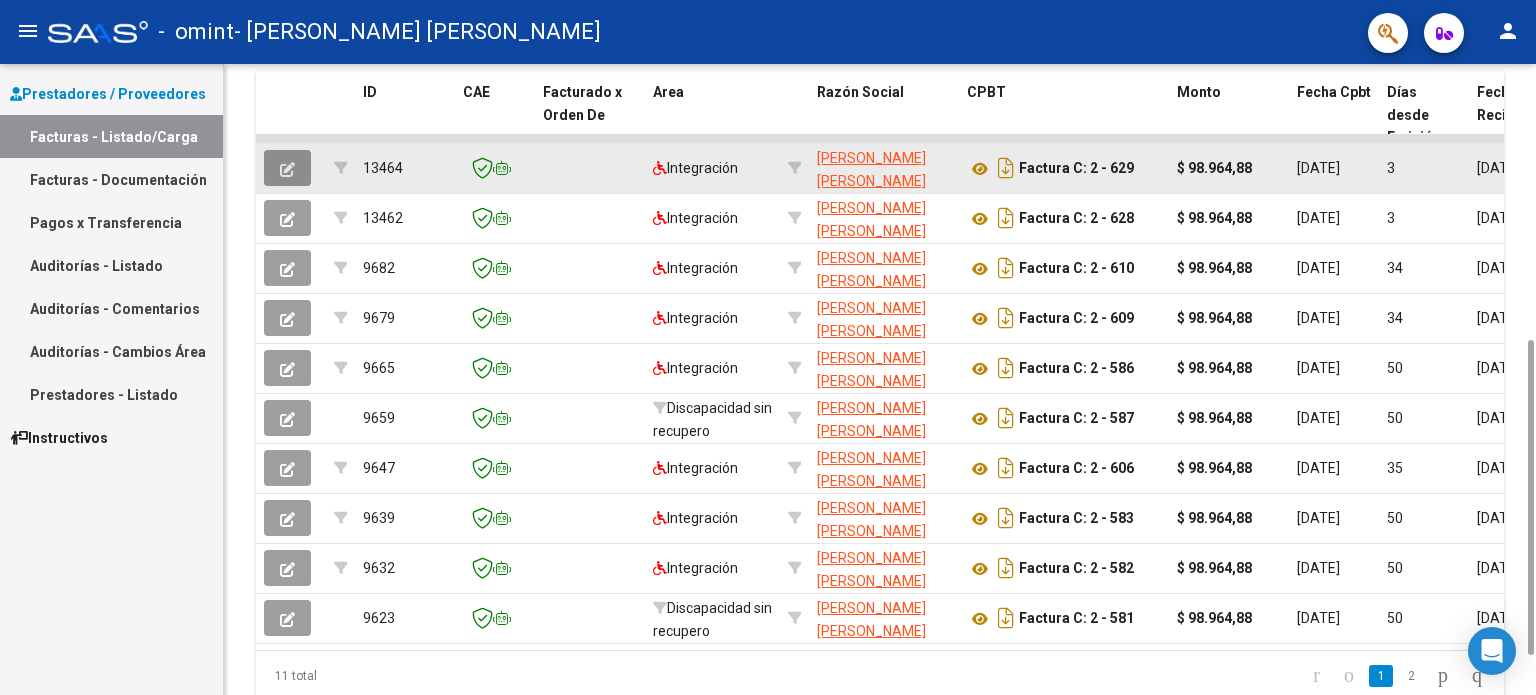 click 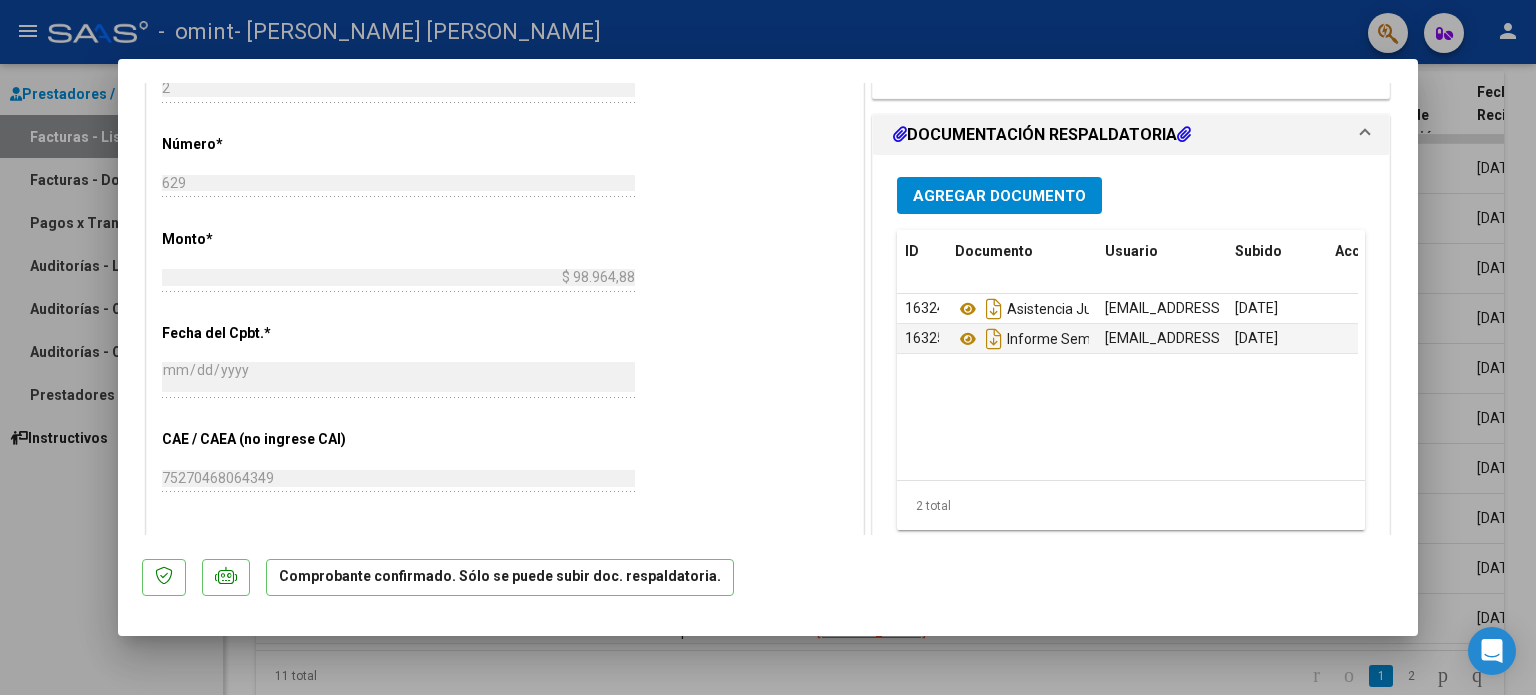 scroll, scrollTop: 988, scrollLeft: 0, axis: vertical 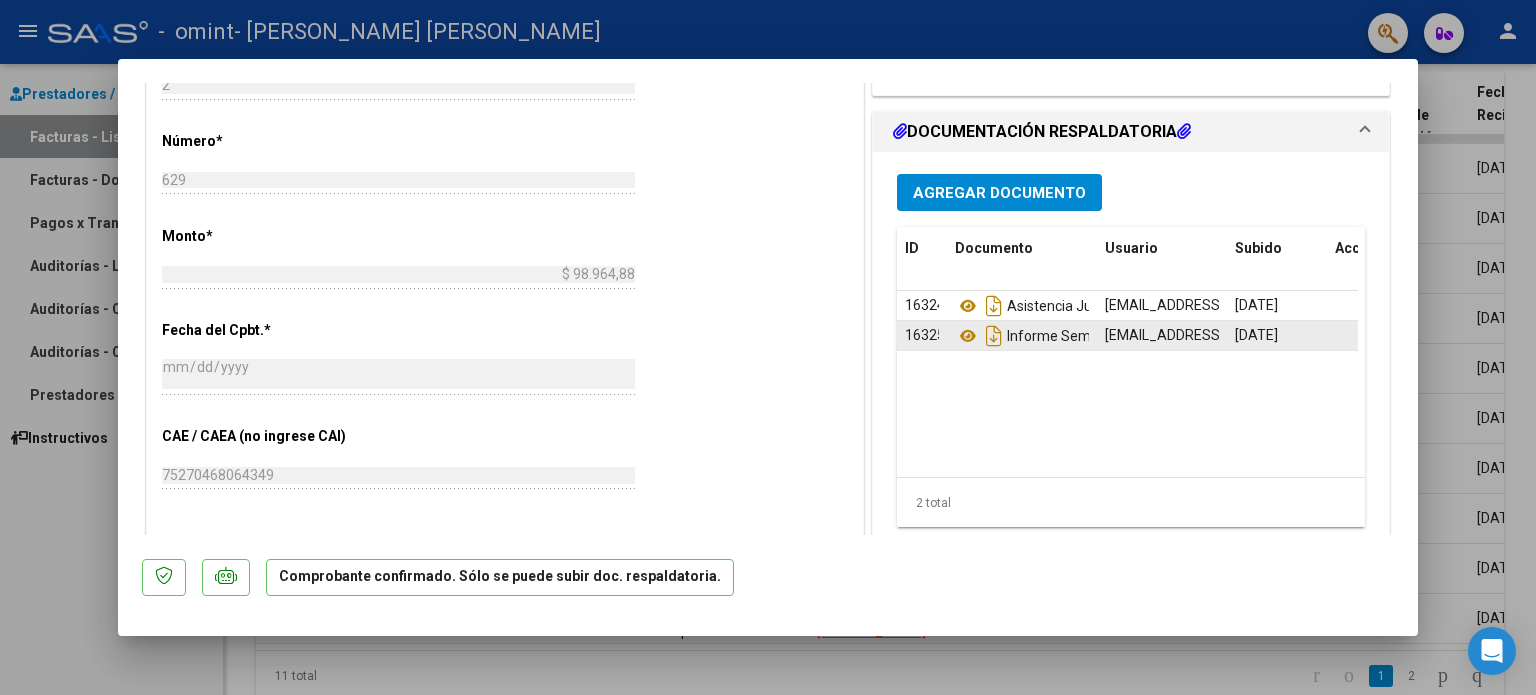 click on "Informe Semestral" 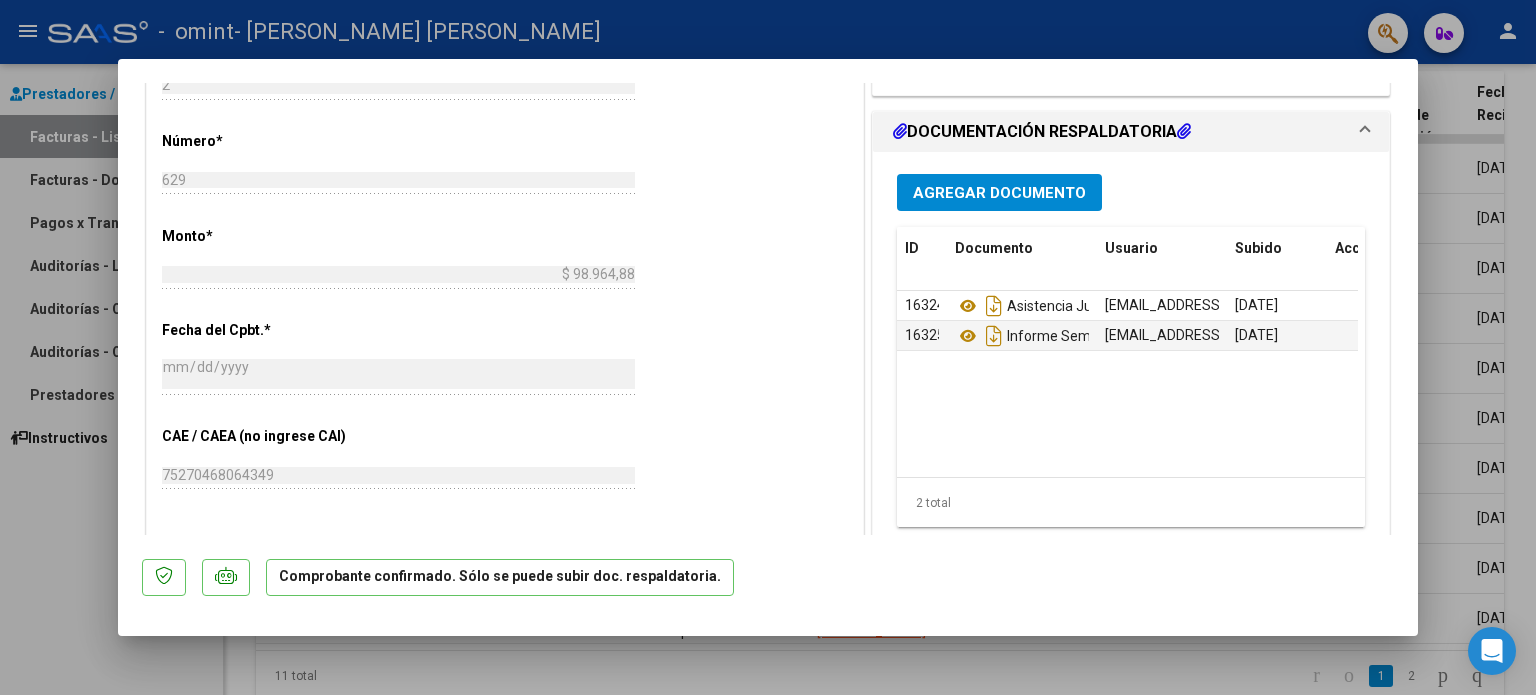 drag, startPoint x: 1051, startPoint y: 333, endPoint x: 822, endPoint y: 395, distance: 237.2446 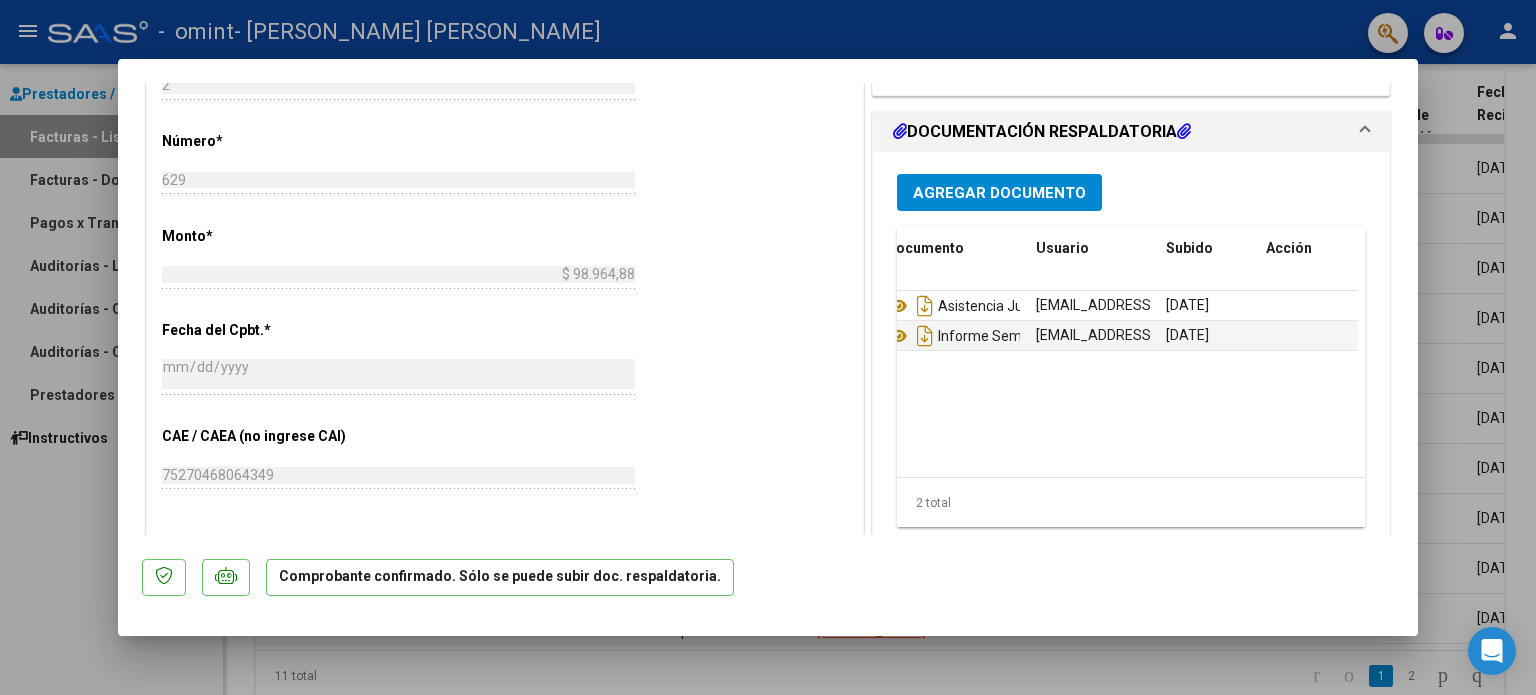 scroll, scrollTop: 0, scrollLeft: 0, axis: both 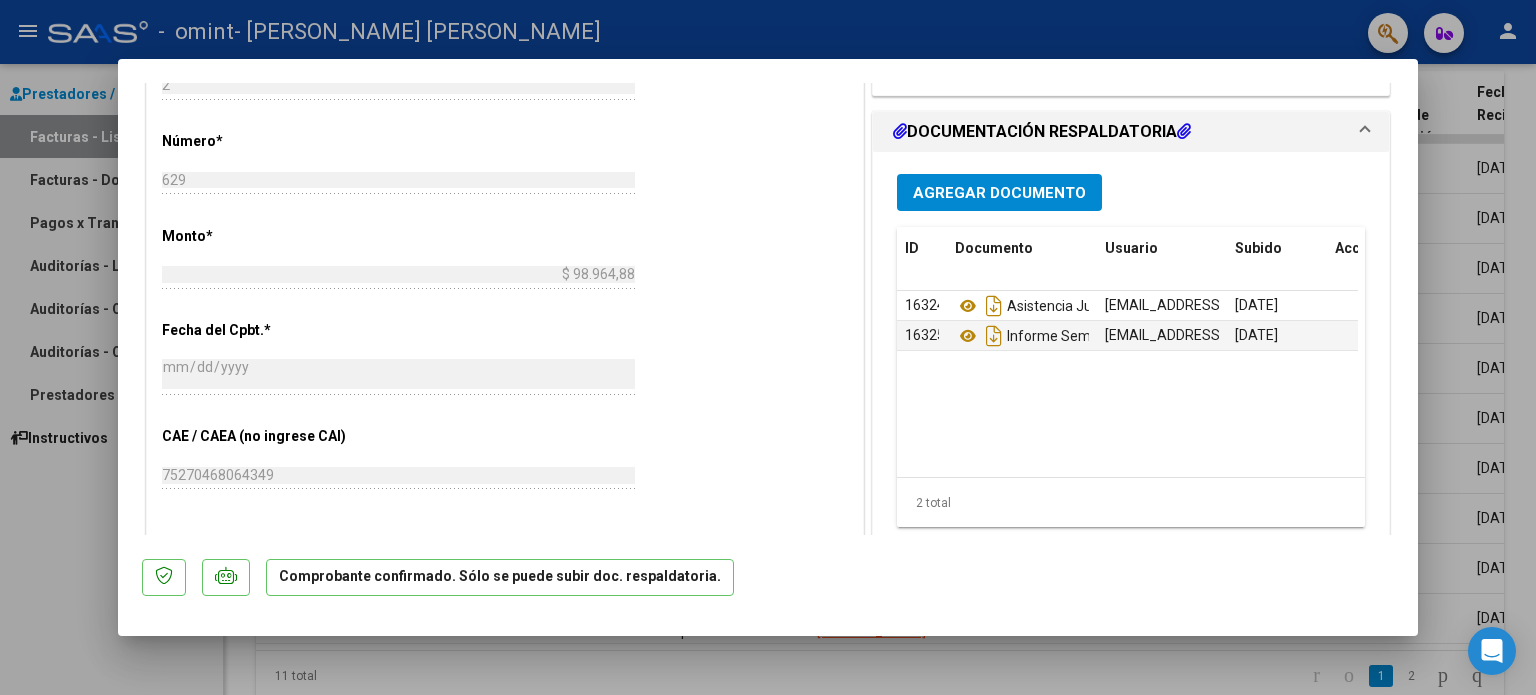 click at bounding box center (1365, 132) 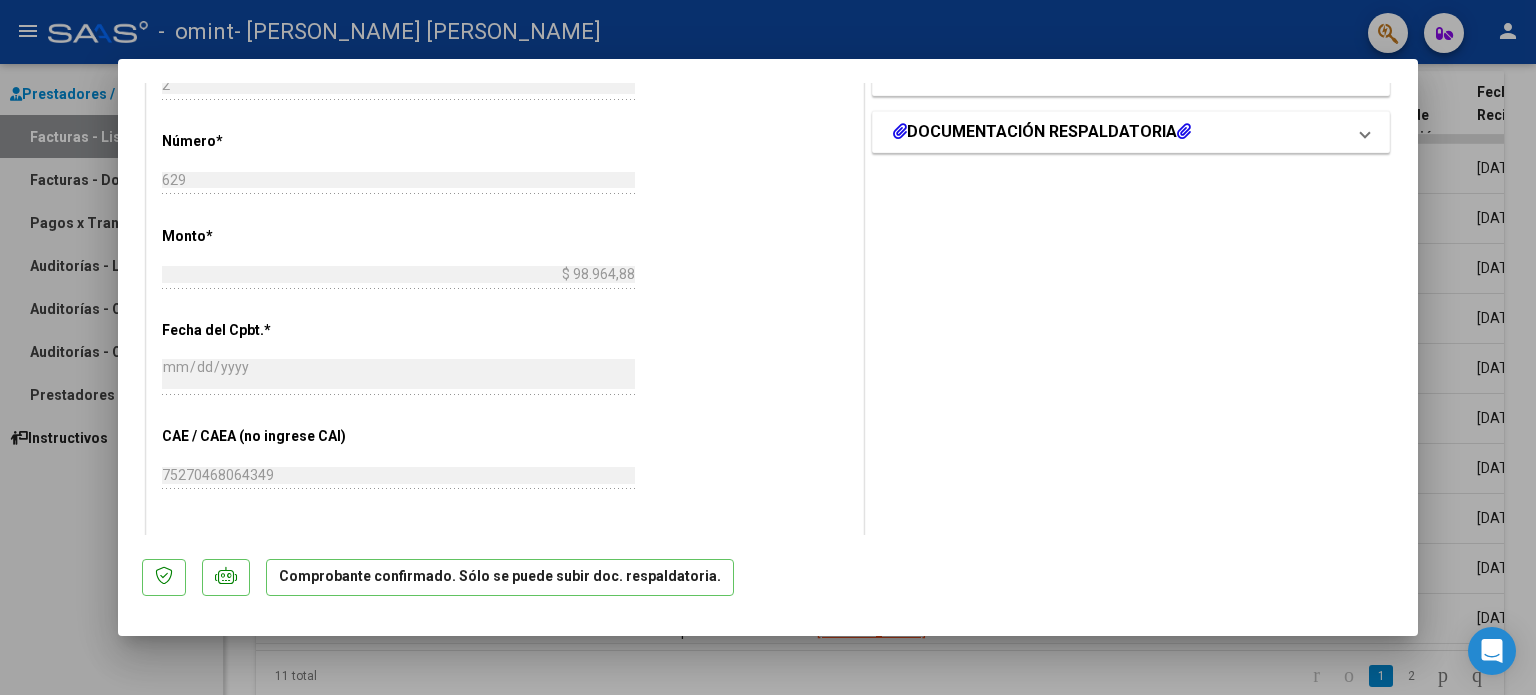 click at bounding box center (1365, 132) 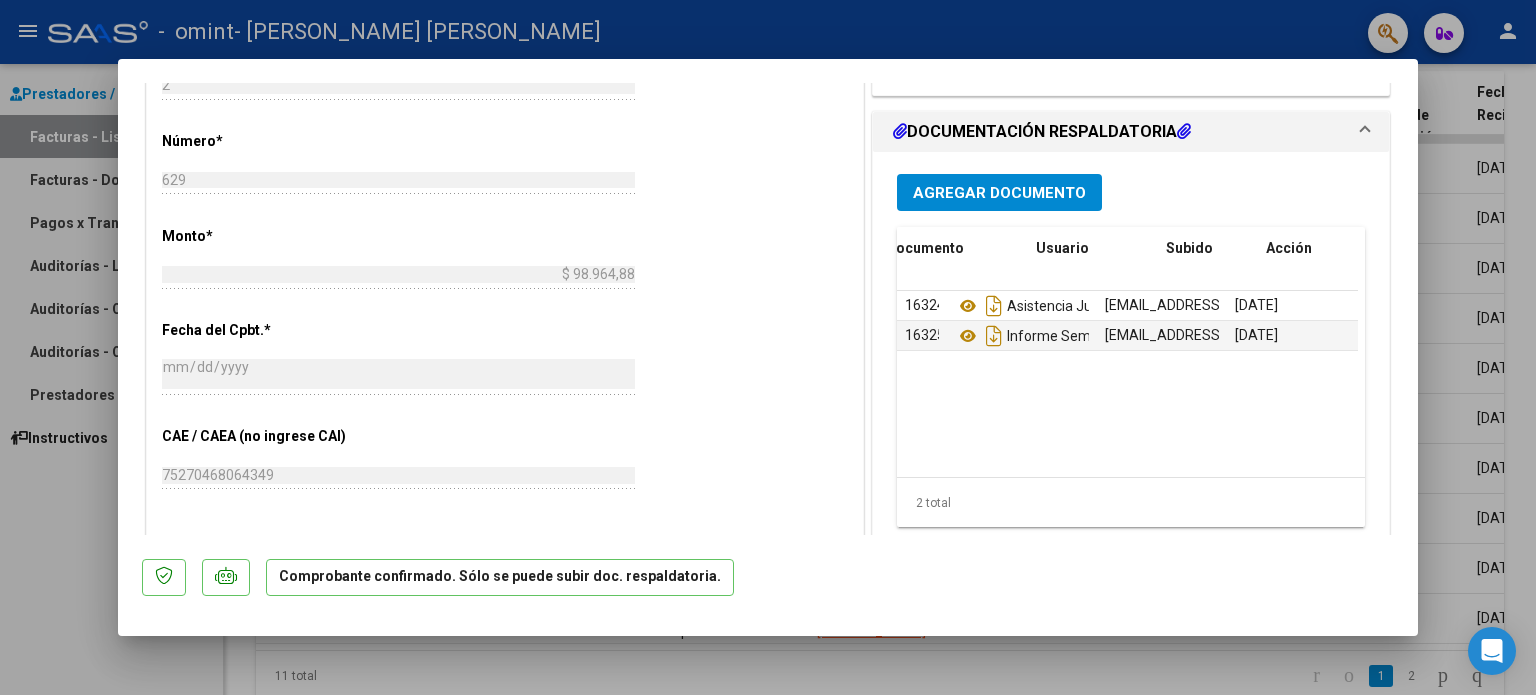 scroll, scrollTop: 0, scrollLeft: 69, axis: horizontal 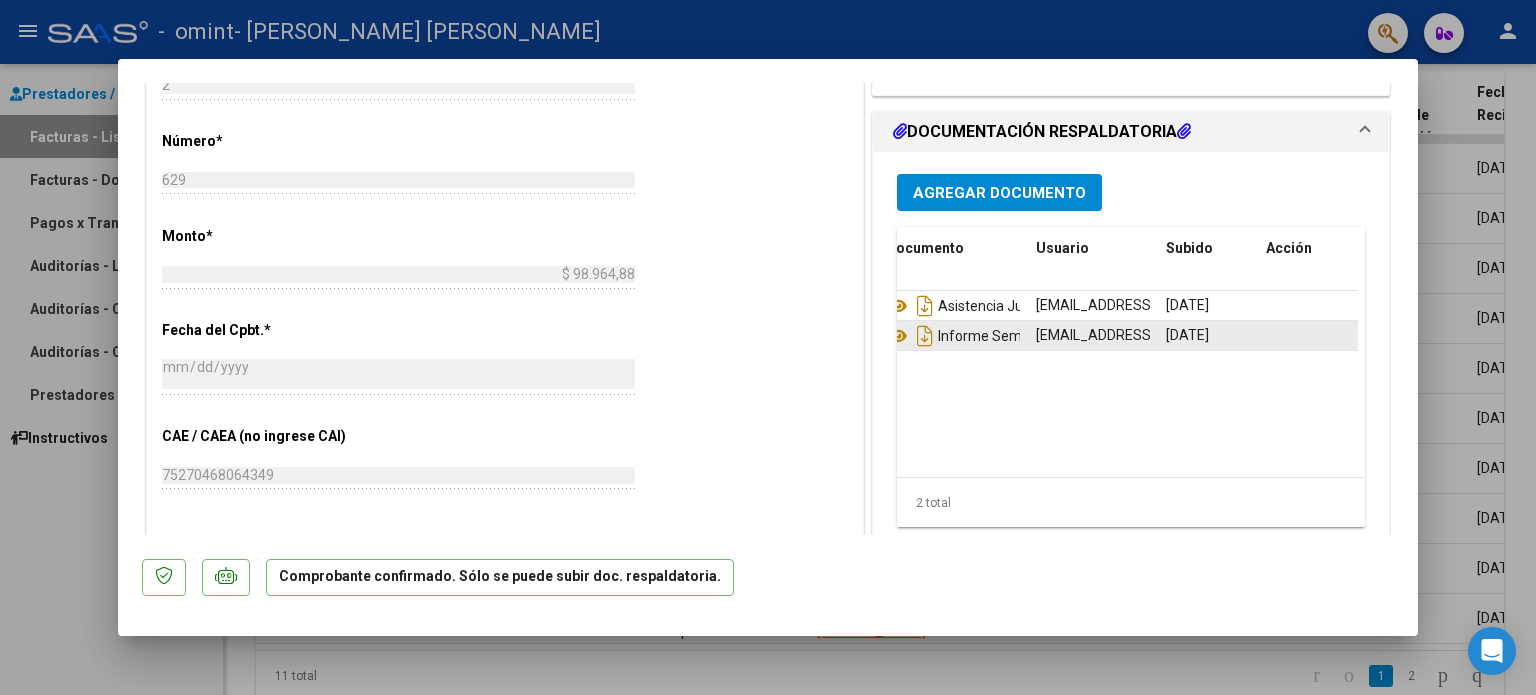 click 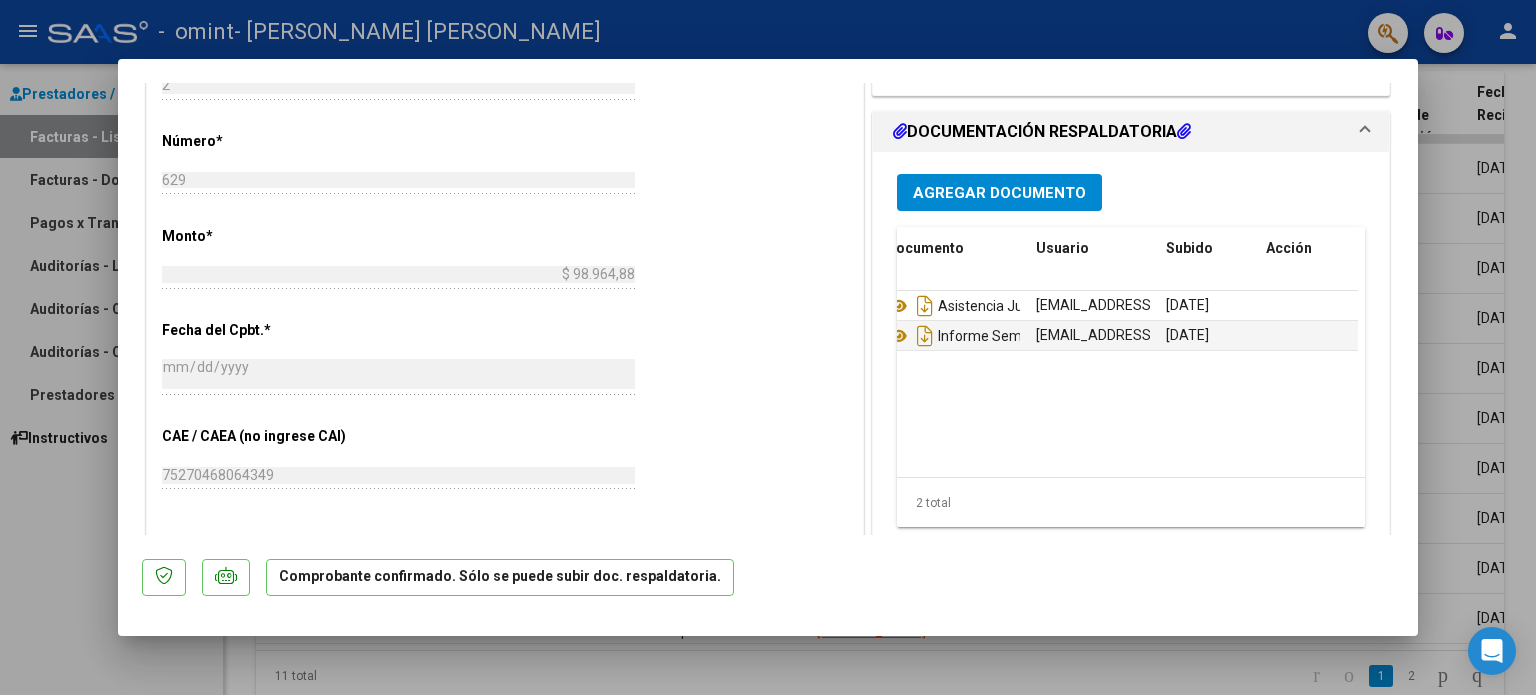 click at bounding box center (768, 347) 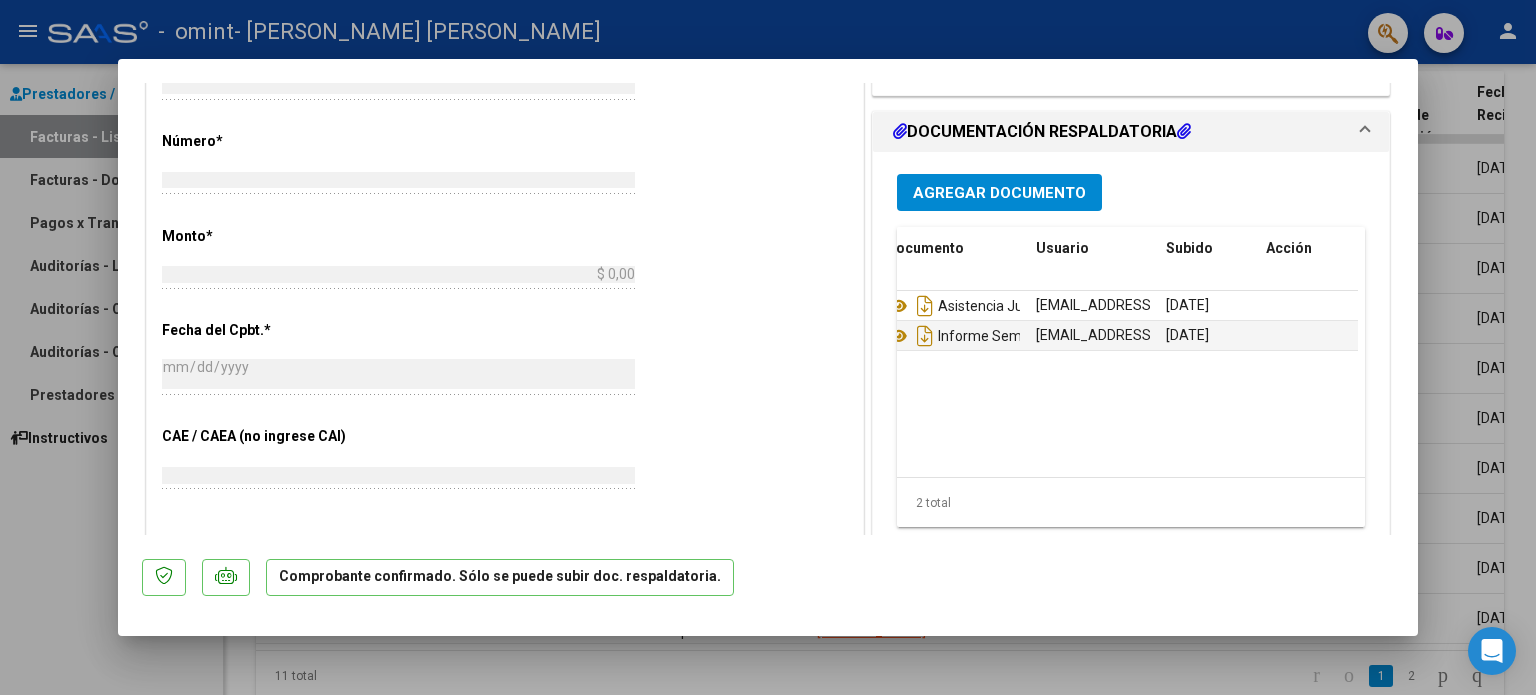 type 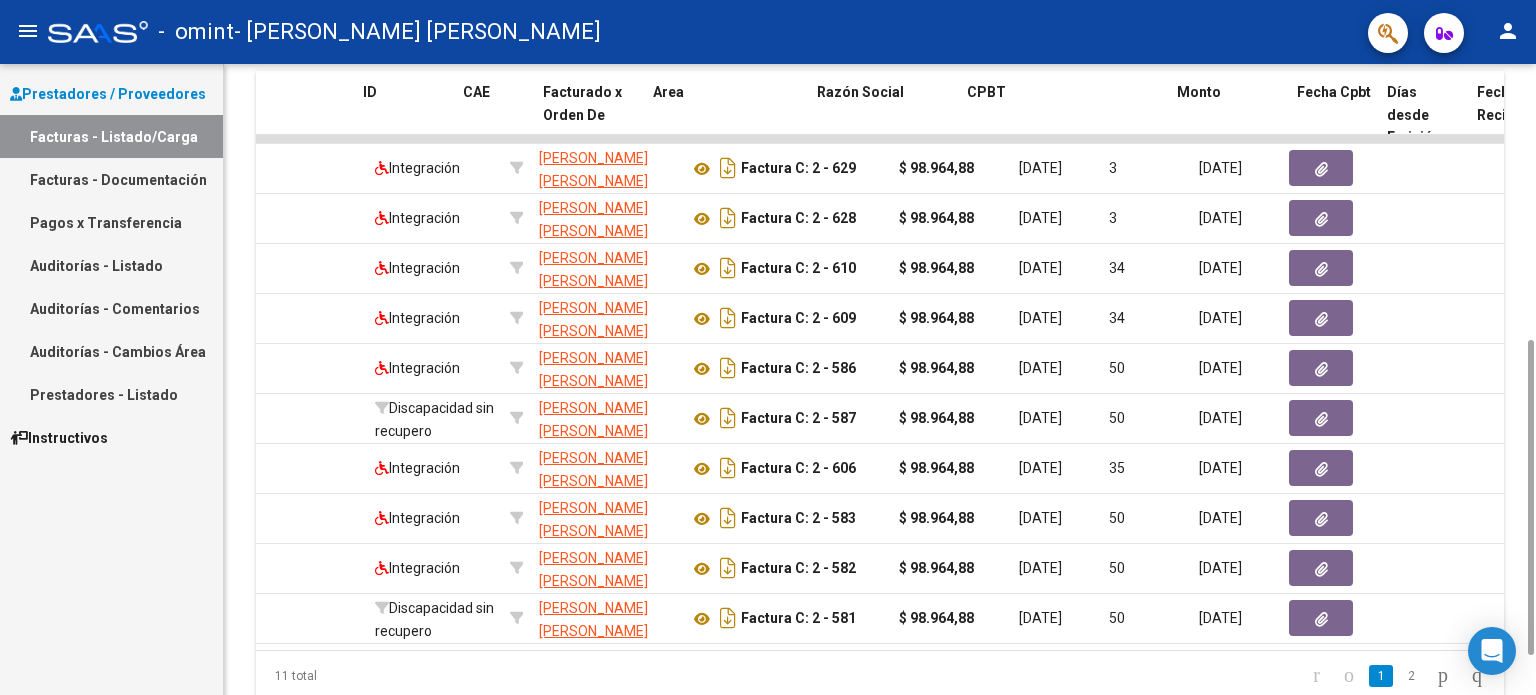 scroll, scrollTop: 0, scrollLeft: 0, axis: both 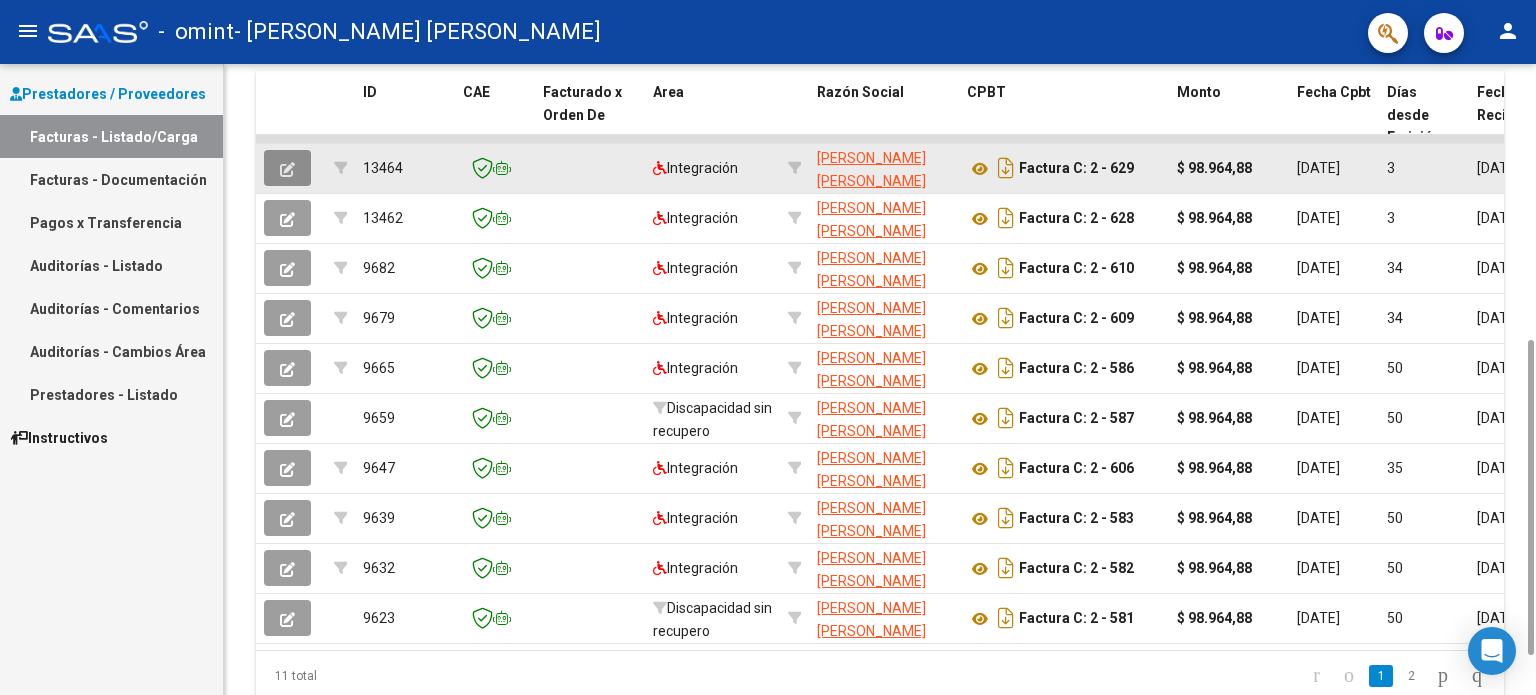 click 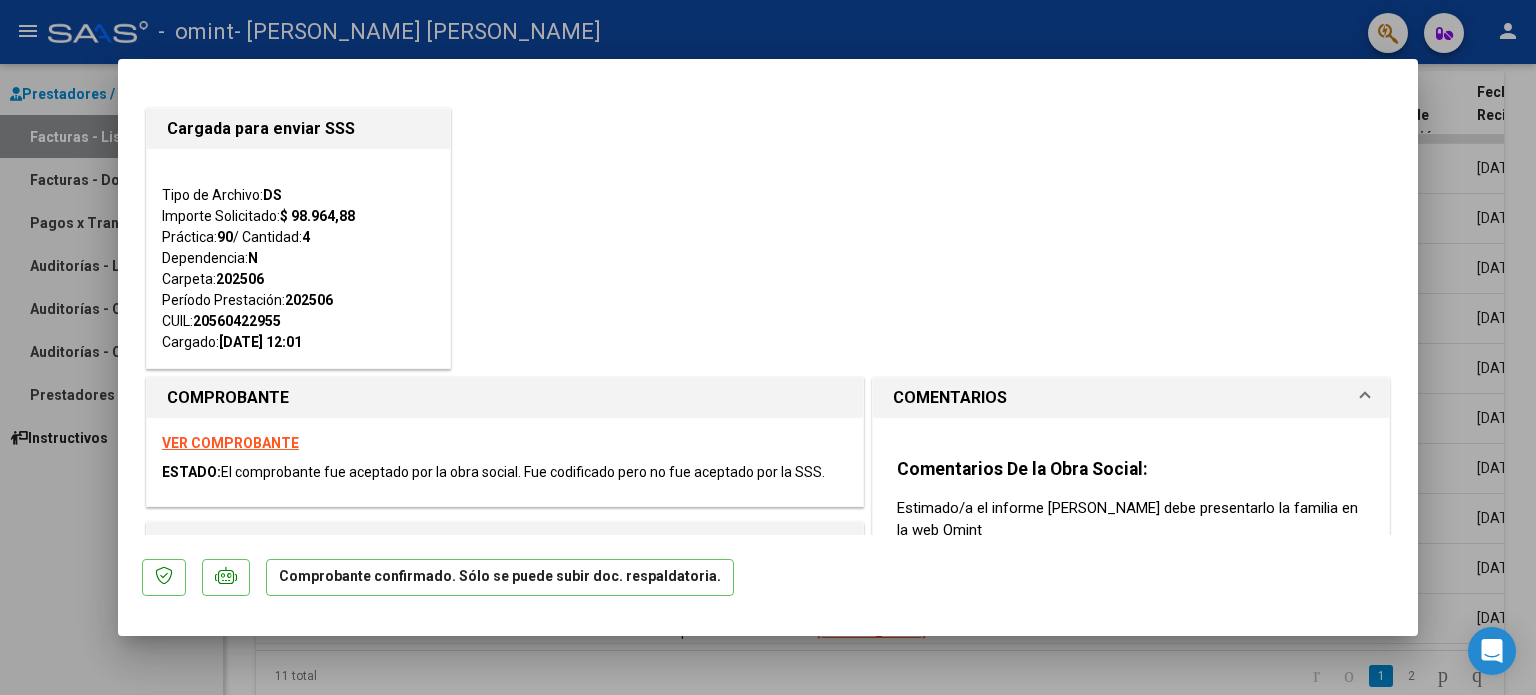 click on "VER COMPROBANTE" at bounding box center (230, 443) 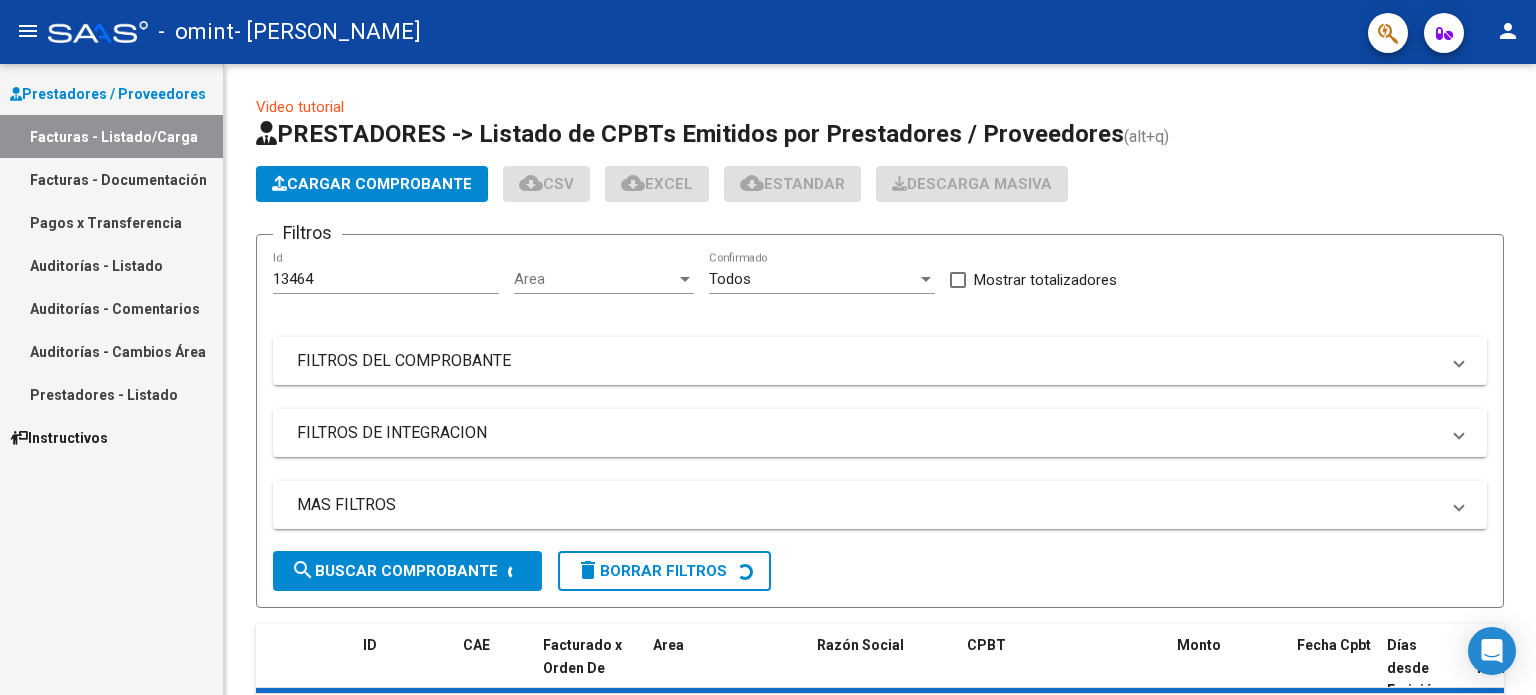 scroll, scrollTop: 0, scrollLeft: 0, axis: both 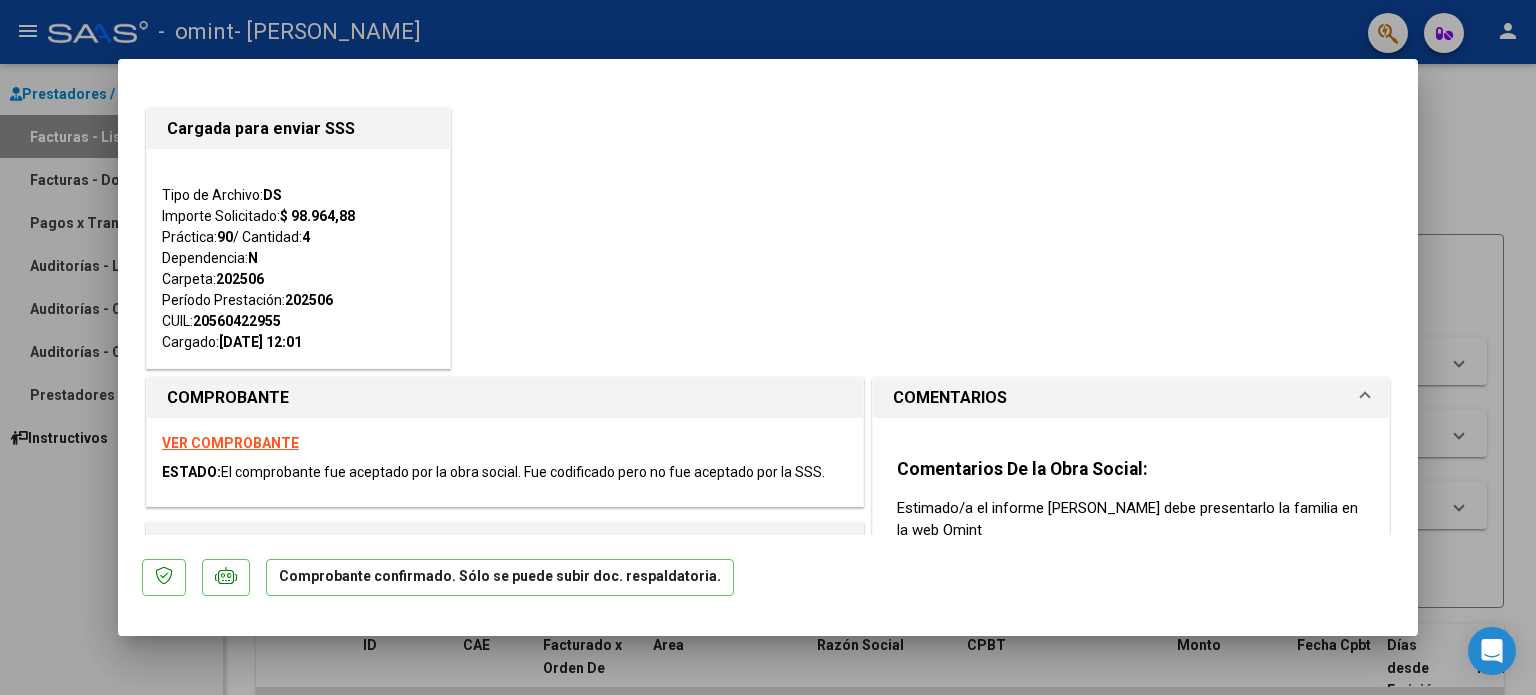 click at bounding box center (768, 347) 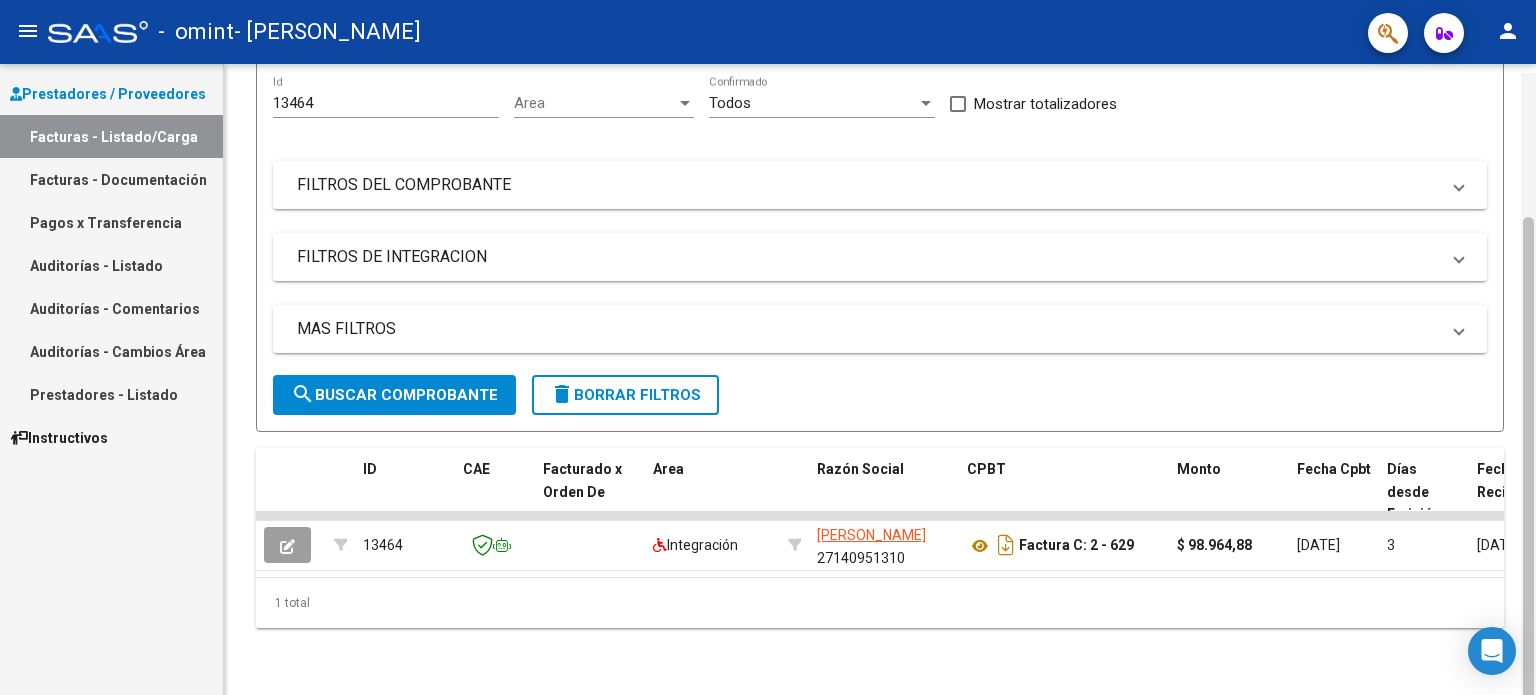 scroll, scrollTop: 185, scrollLeft: 0, axis: vertical 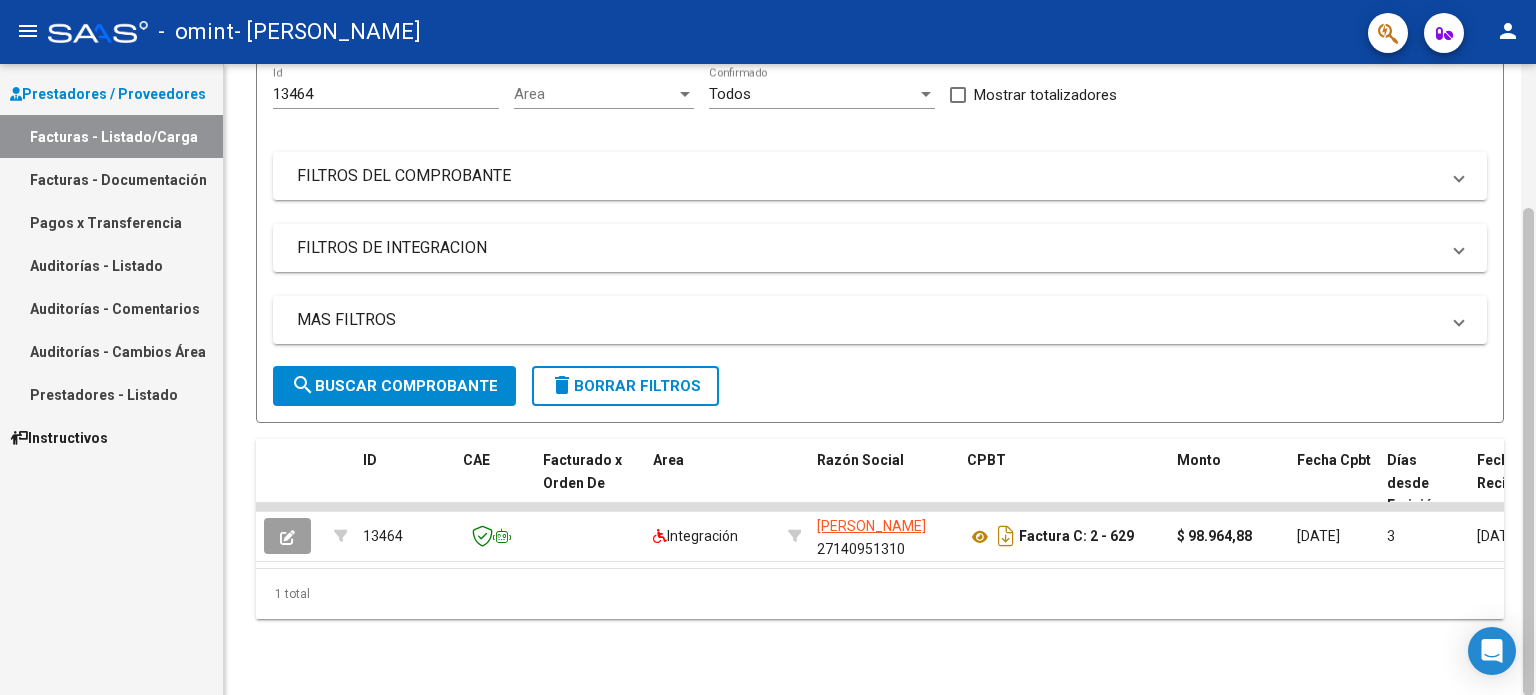 drag, startPoint x: 1527, startPoint y: 279, endPoint x: 1535, endPoint y: 487, distance: 208.1538 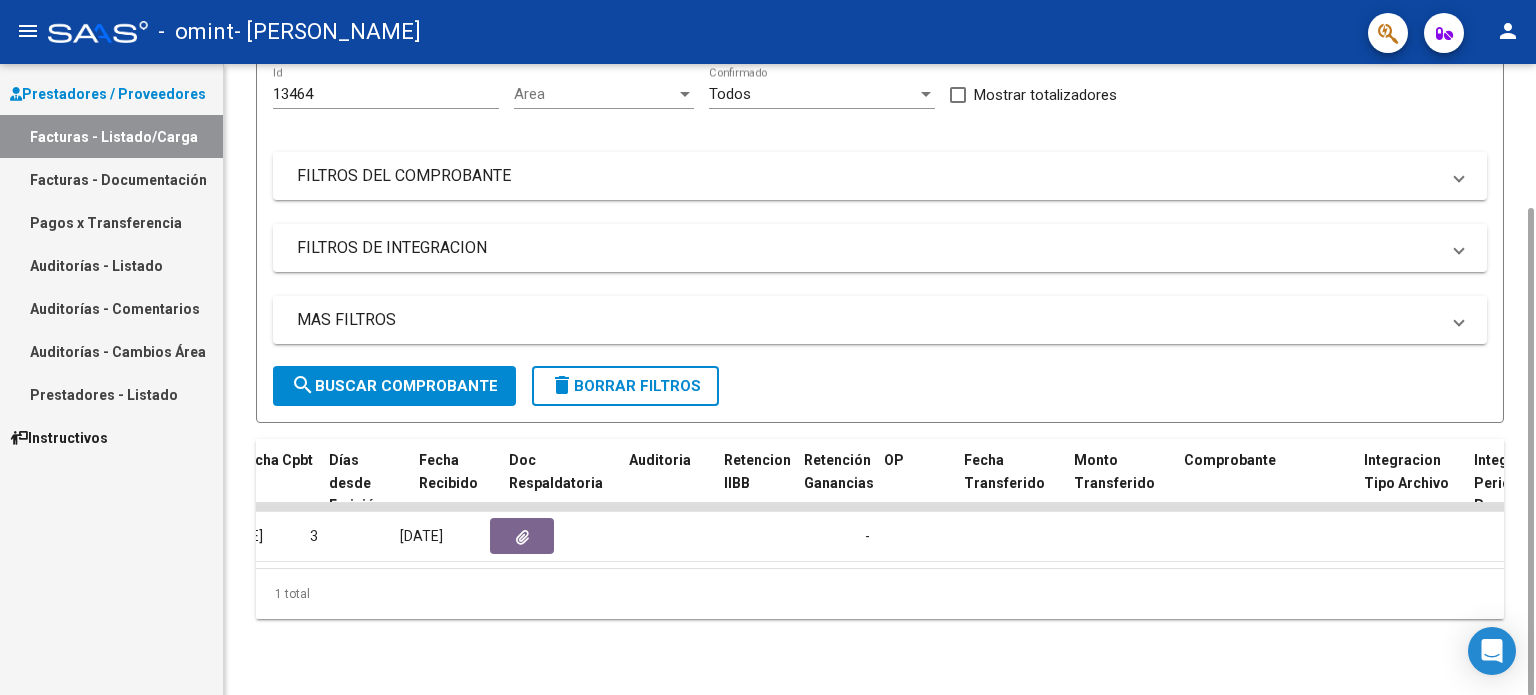 scroll, scrollTop: 0, scrollLeft: 0, axis: both 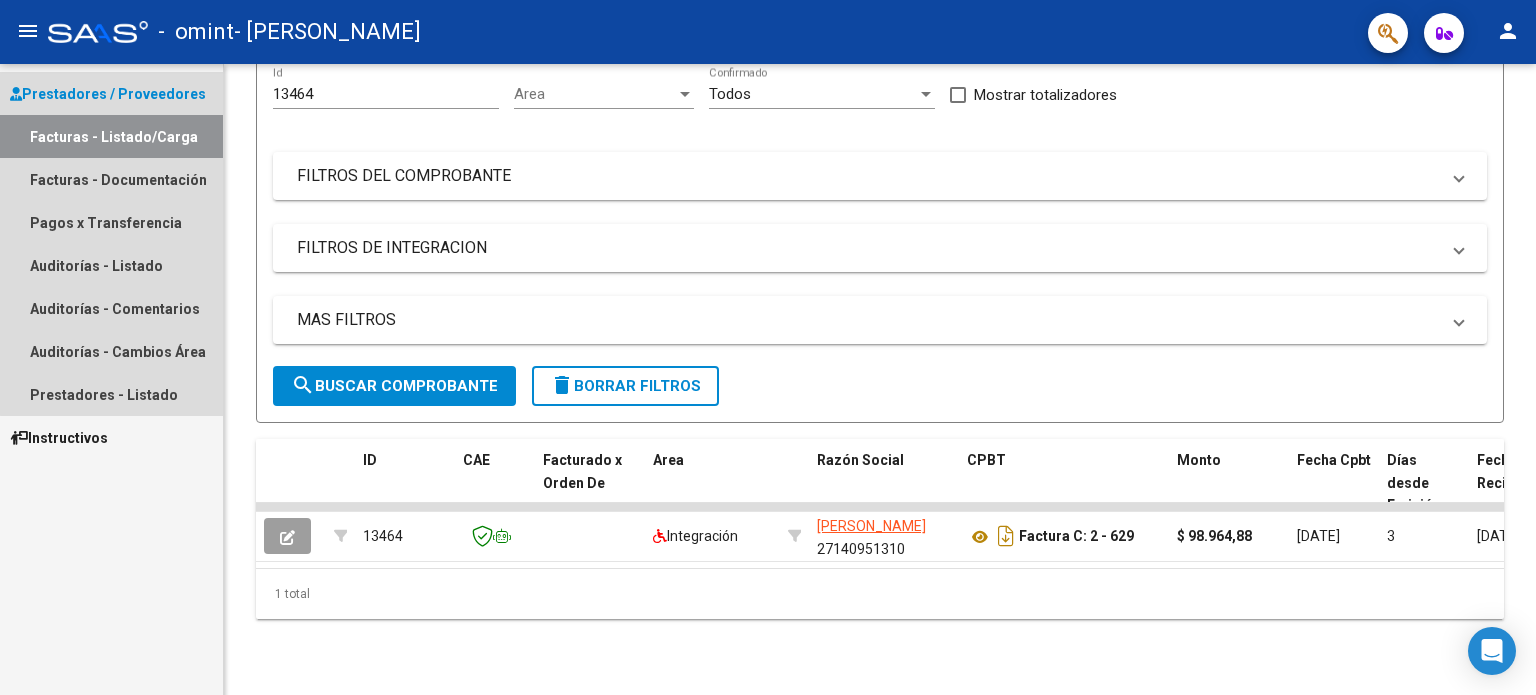 click on "Facturas - Listado/Carga" at bounding box center [111, 136] 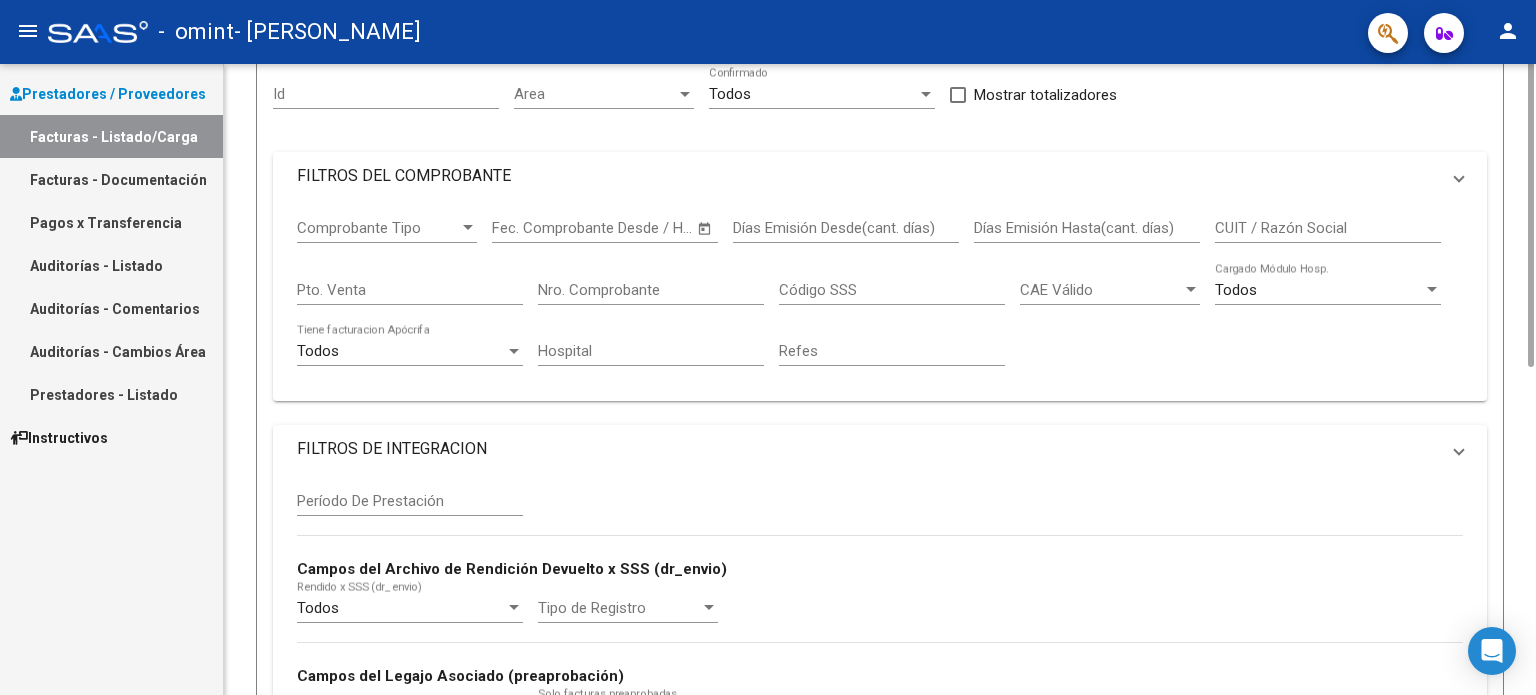 scroll, scrollTop: 0, scrollLeft: 0, axis: both 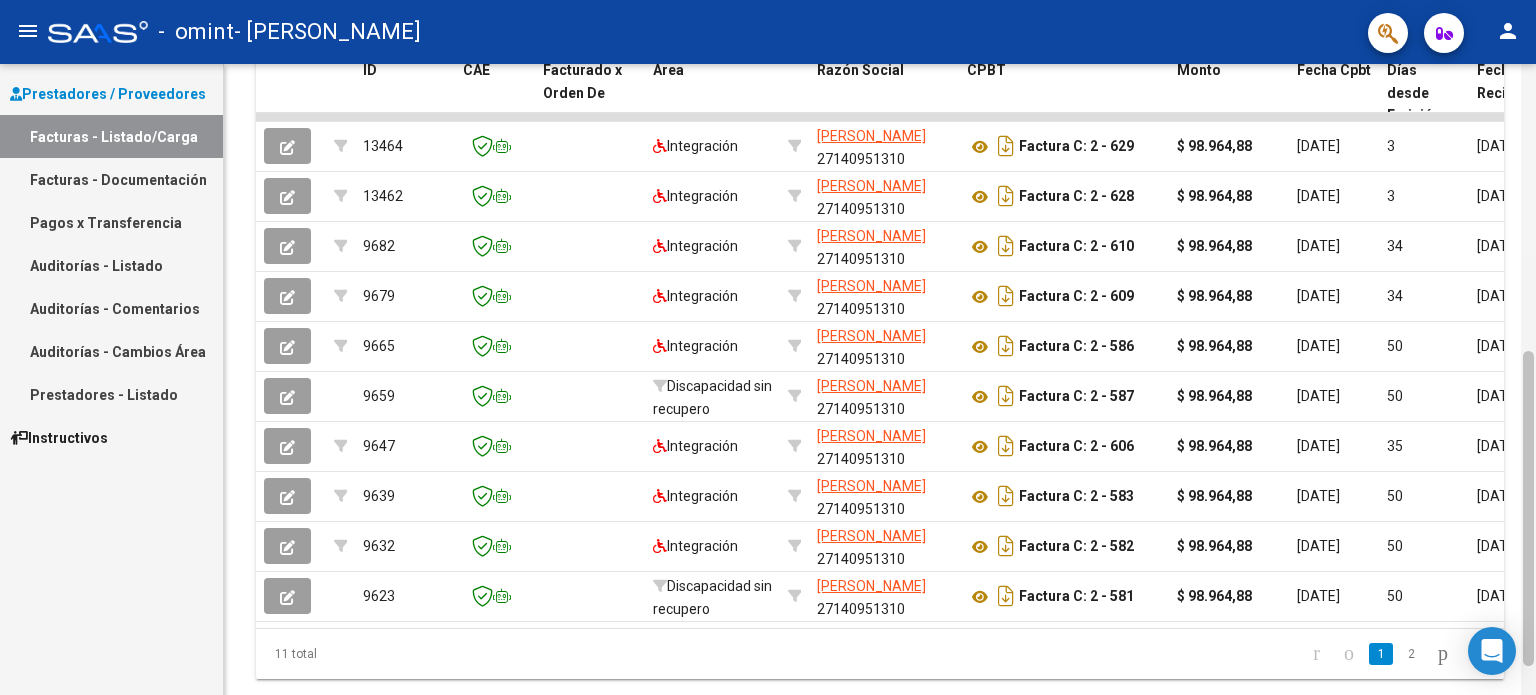 drag, startPoint x: 1529, startPoint y: 235, endPoint x: 1535, endPoint y: 683, distance: 448.0402 